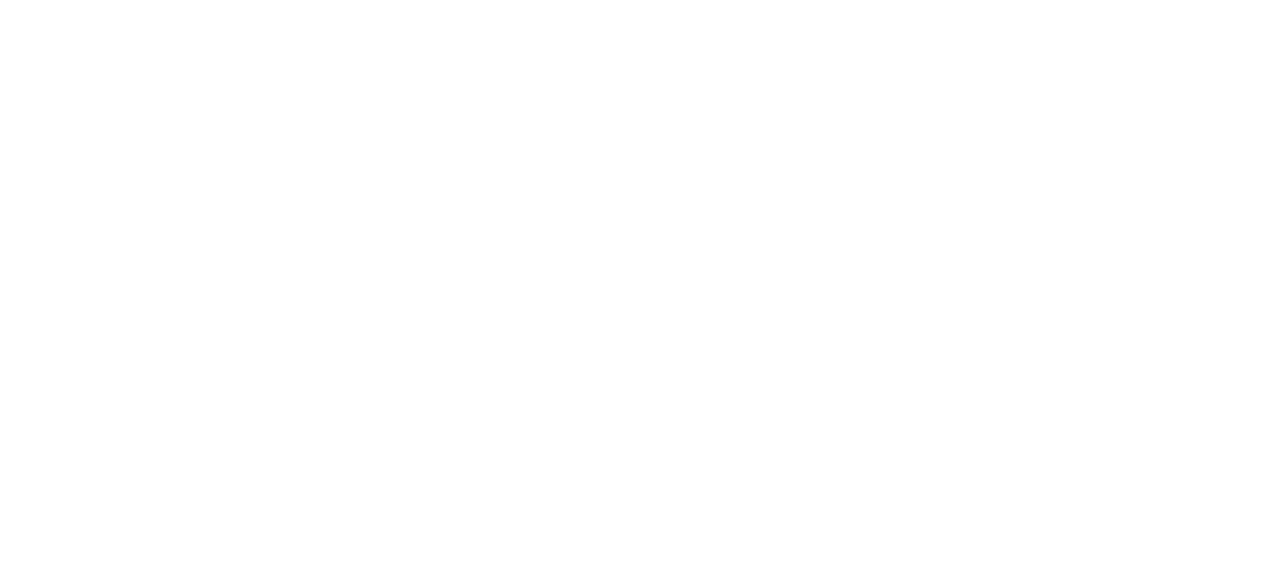 scroll, scrollTop: 0, scrollLeft: 0, axis: both 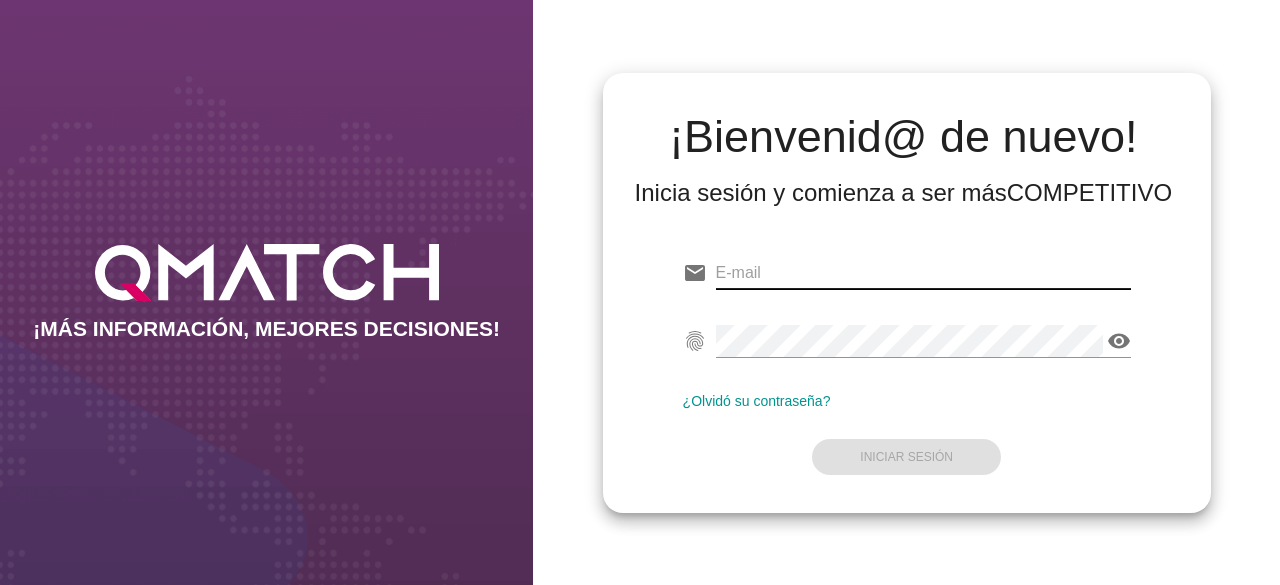 click at bounding box center [923, 273] 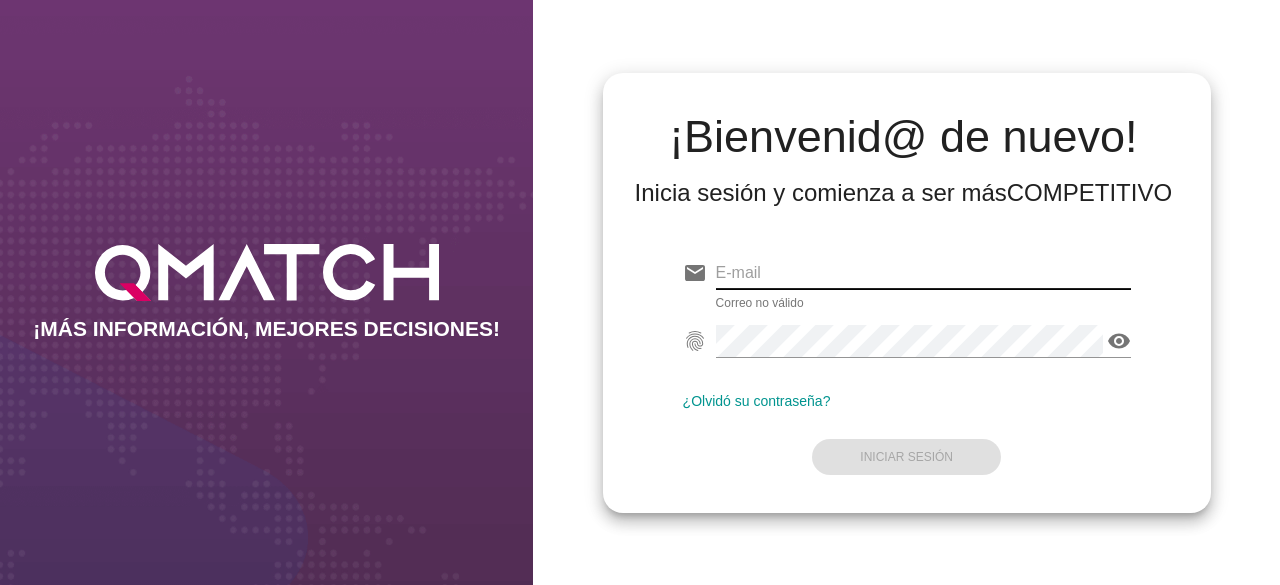 paste on "test@example.com" 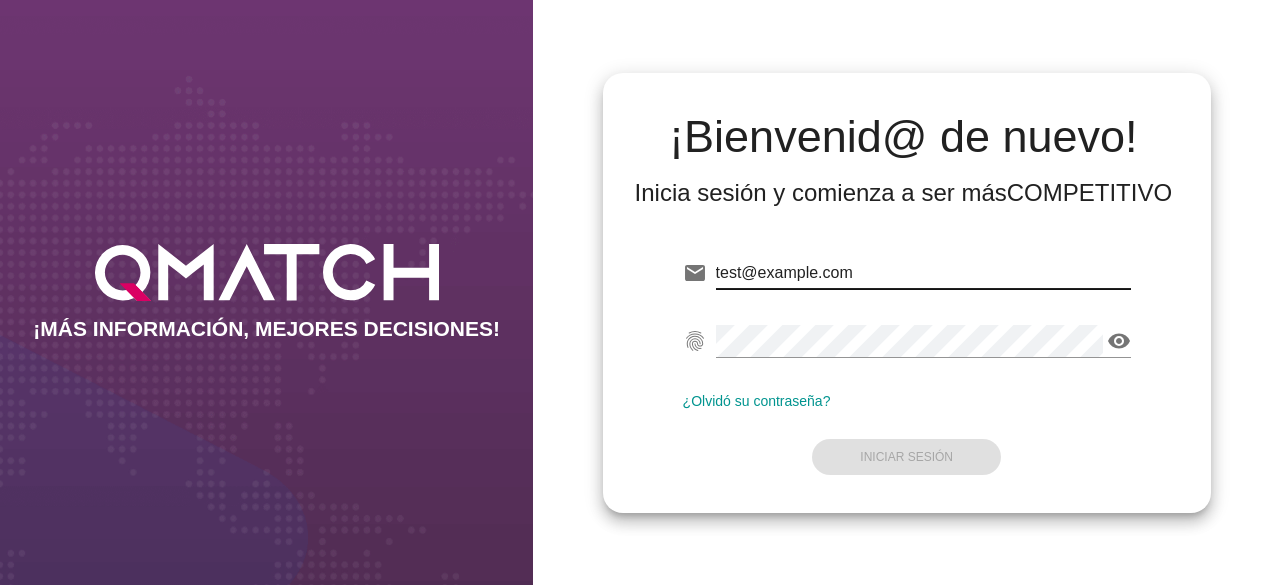 type on "test@example.com" 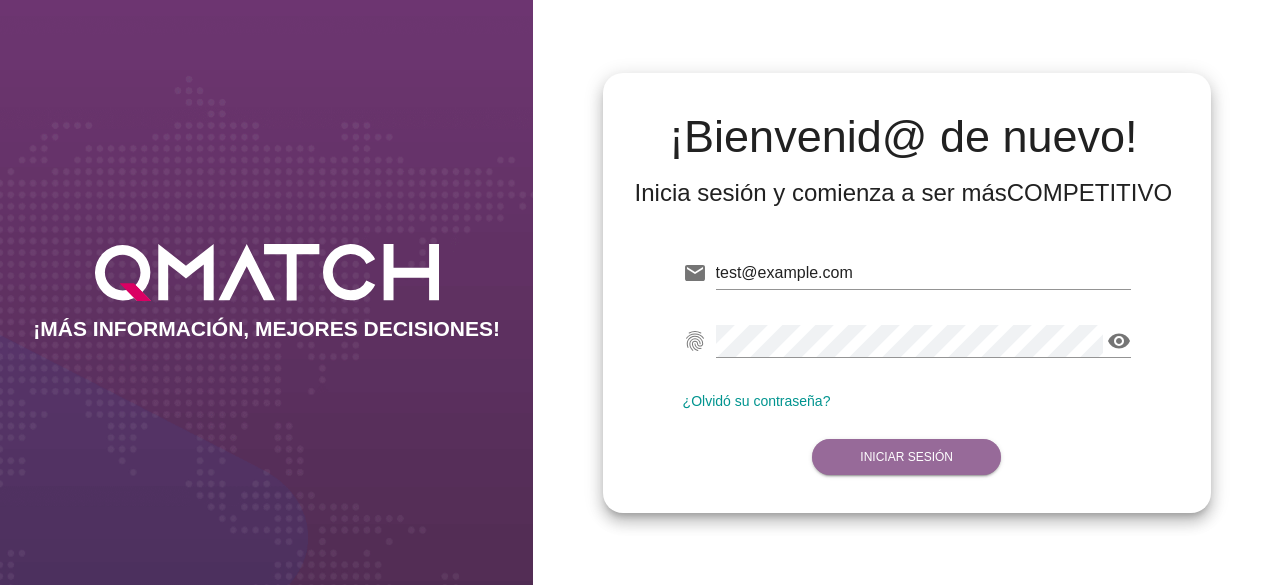 click on "Iniciar Sesión" at bounding box center (906, 457) 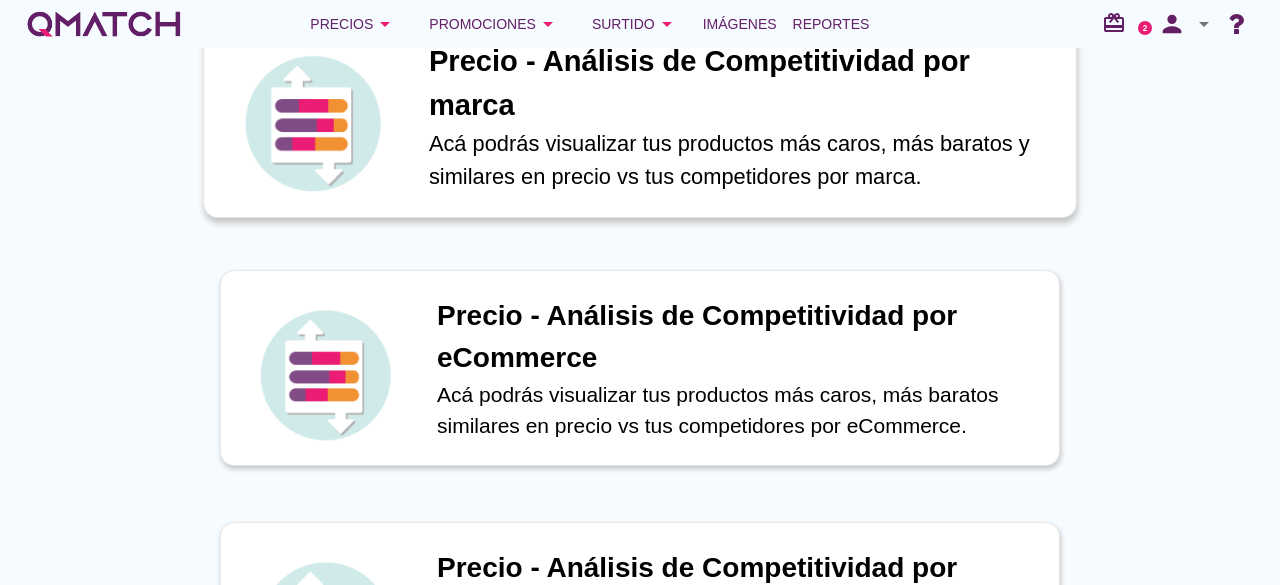 scroll, scrollTop: 274, scrollLeft: 0, axis: vertical 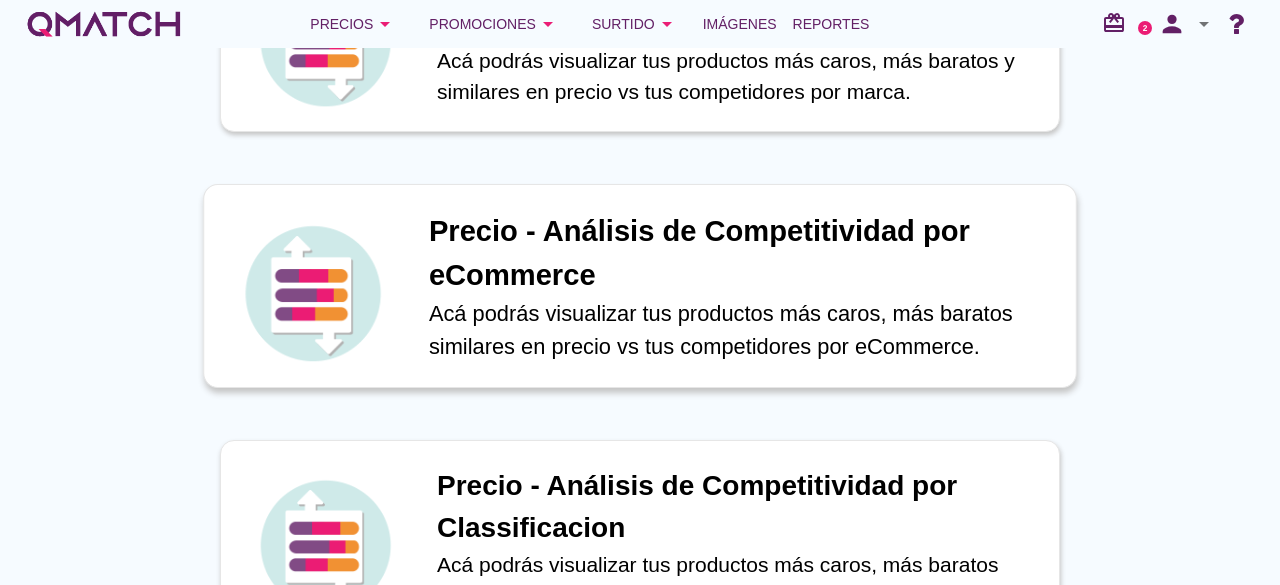 click on "Acá podrás visualizar tus productos más caros, más baratos similares en precio vs tus competidores por eCommerce." at bounding box center (742, 330) 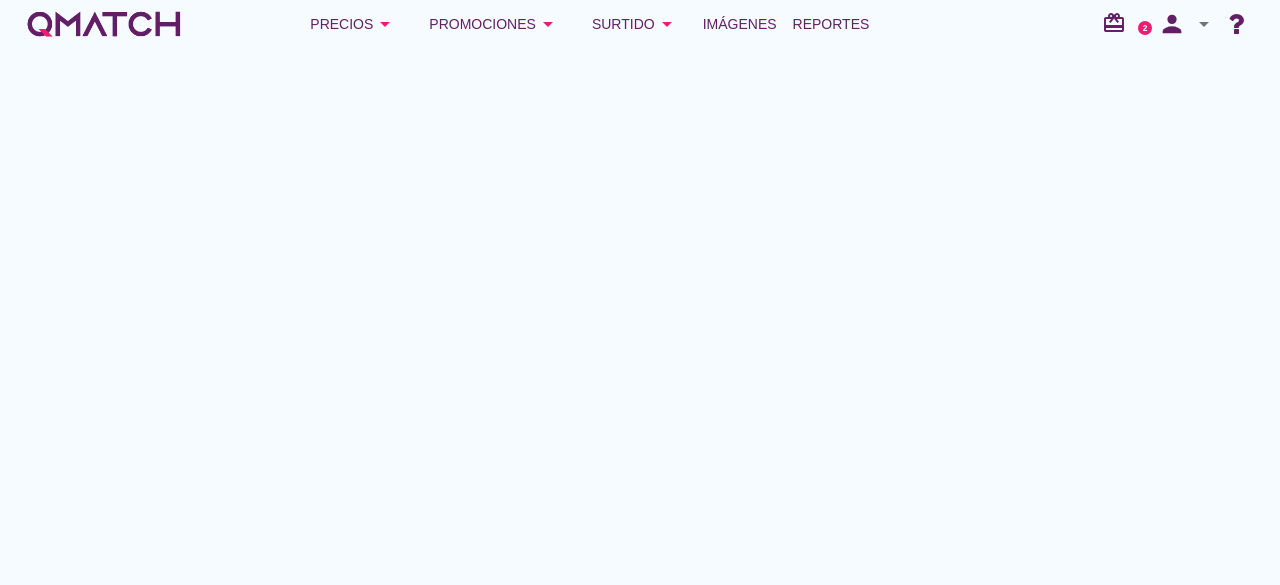 scroll, scrollTop: 0, scrollLeft: 0, axis: both 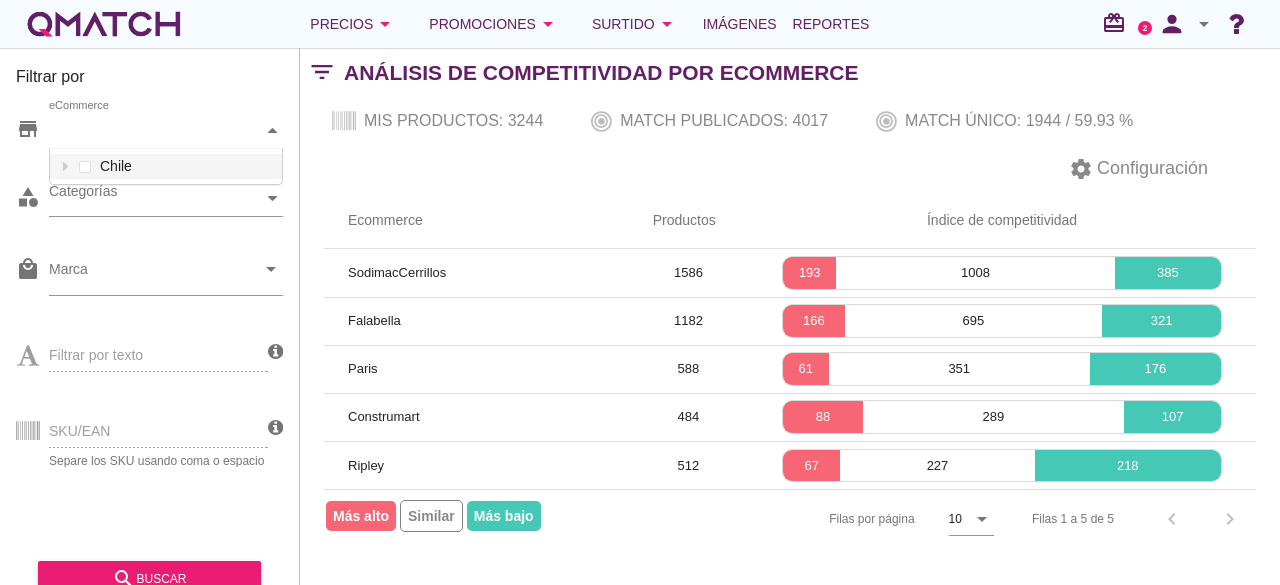 click on "eCommerce" at bounding box center (156, 130) 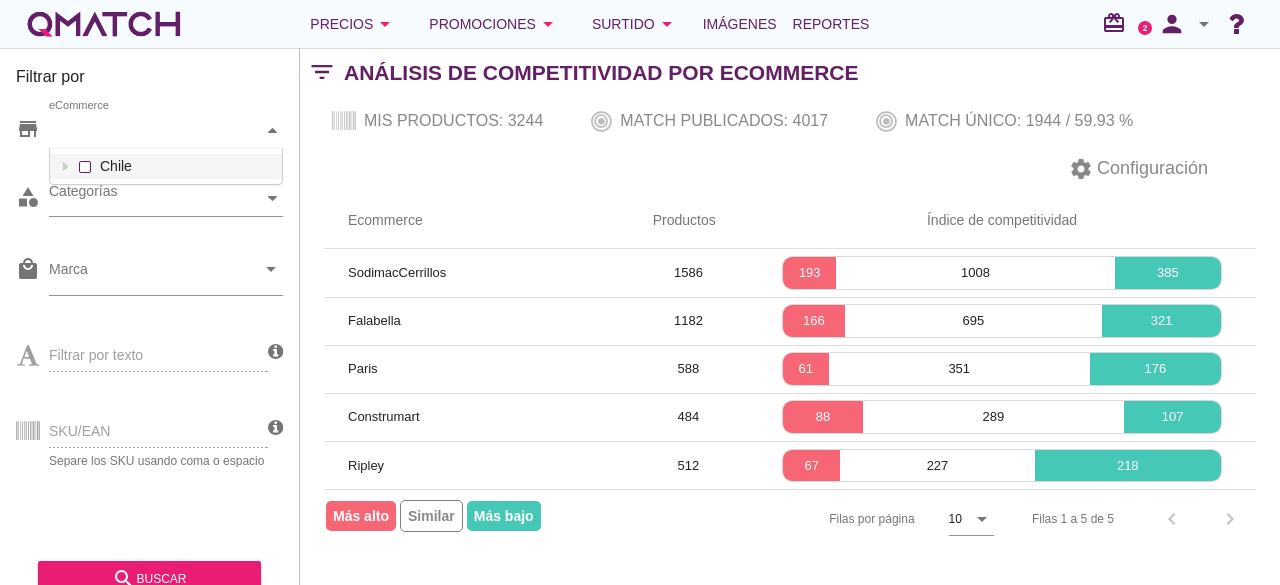 click on "eCommerce Chile" at bounding box center (166, 131) 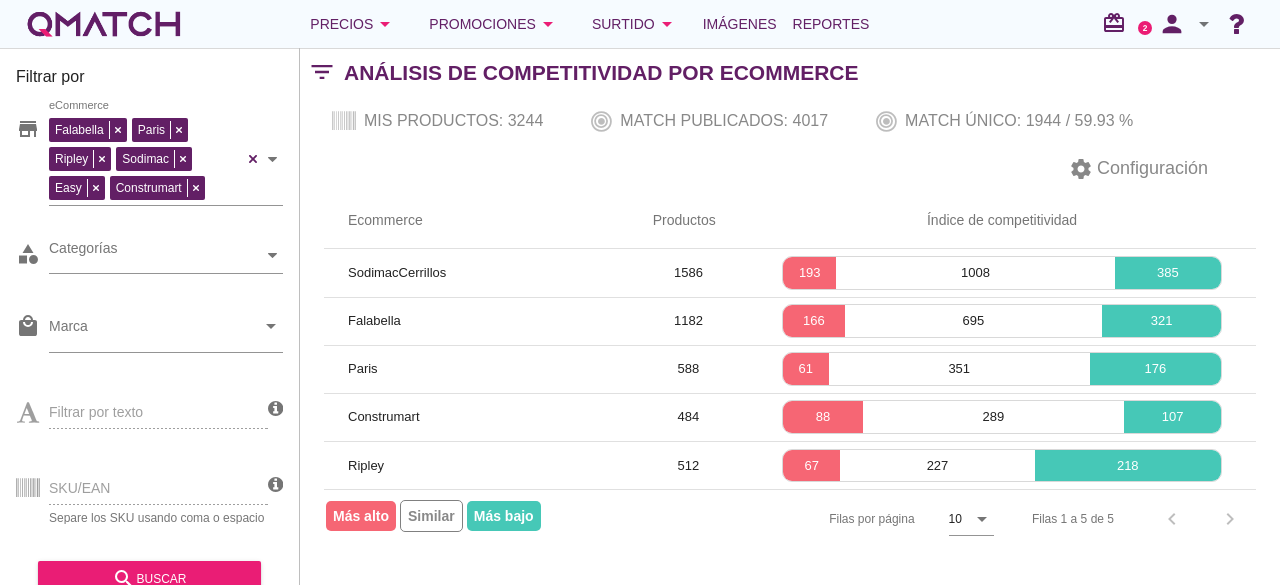 click on "Ecommerce" at bounding box center (476, 221) 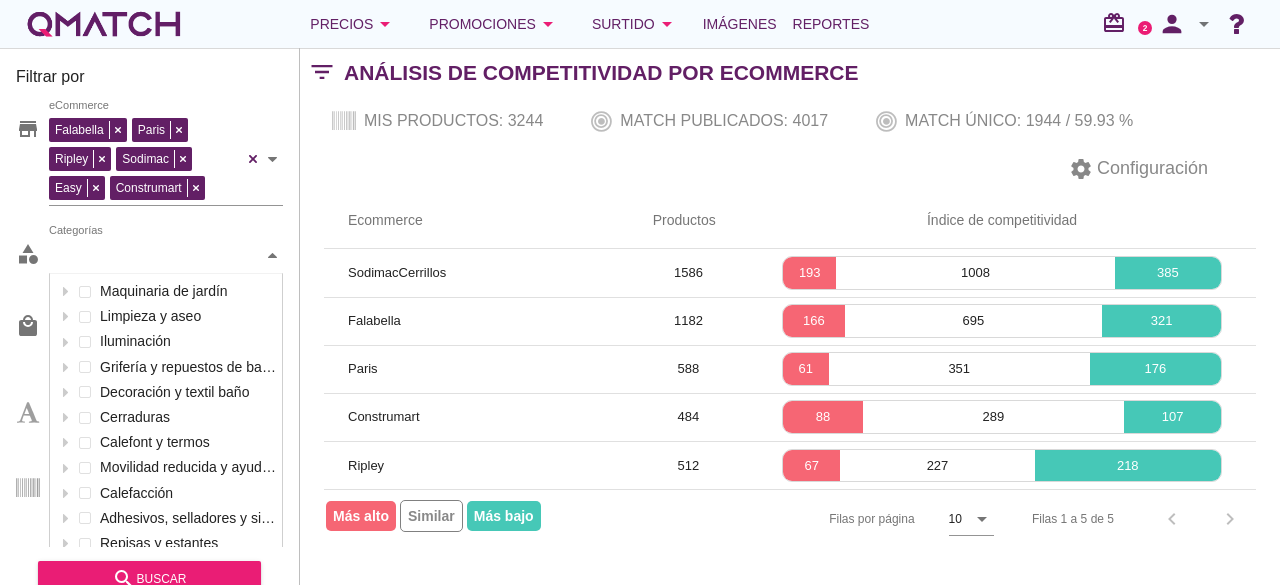 scroll, scrollTop: 301, scrollLeft: 234, axis: both 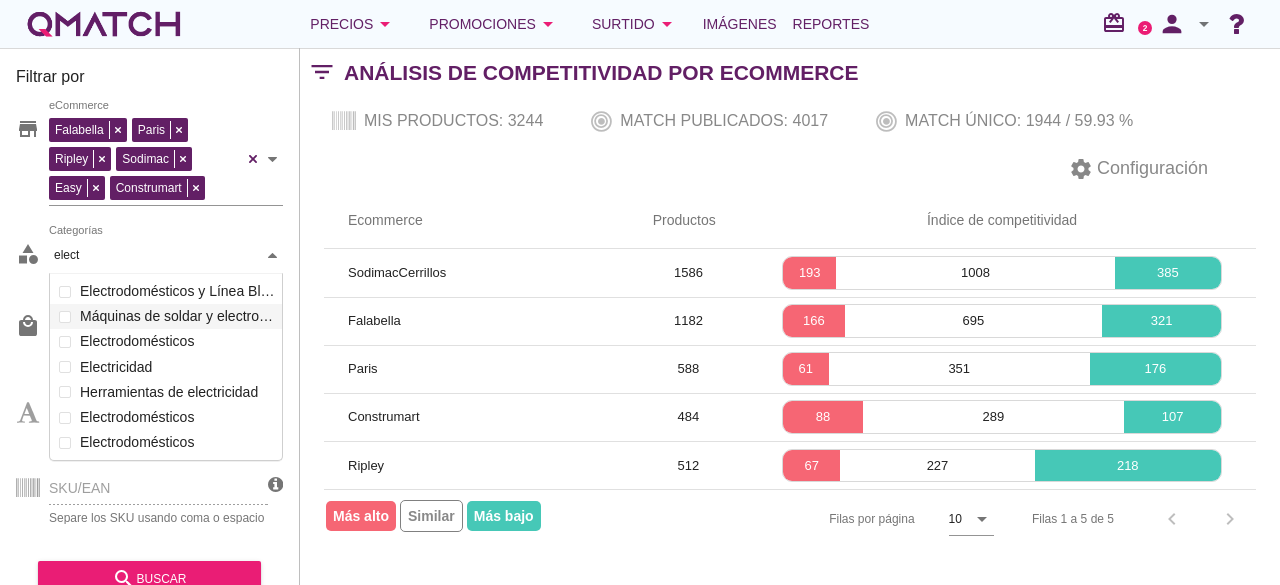 type on "elect" 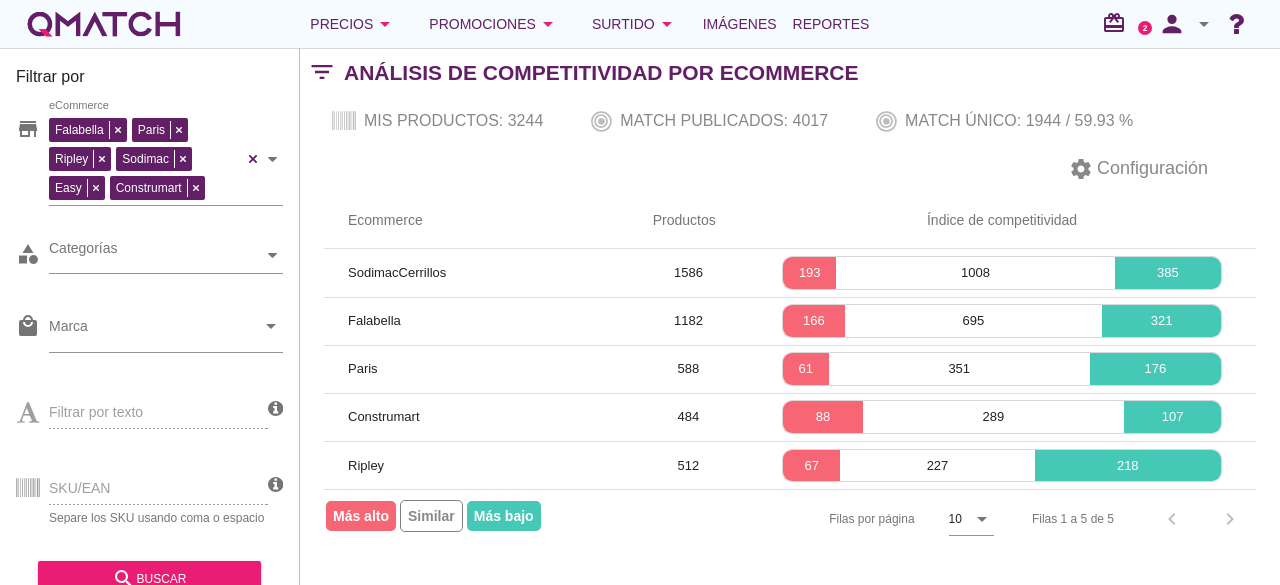 click on "settings Configuración" at bounding box center (790, 169) 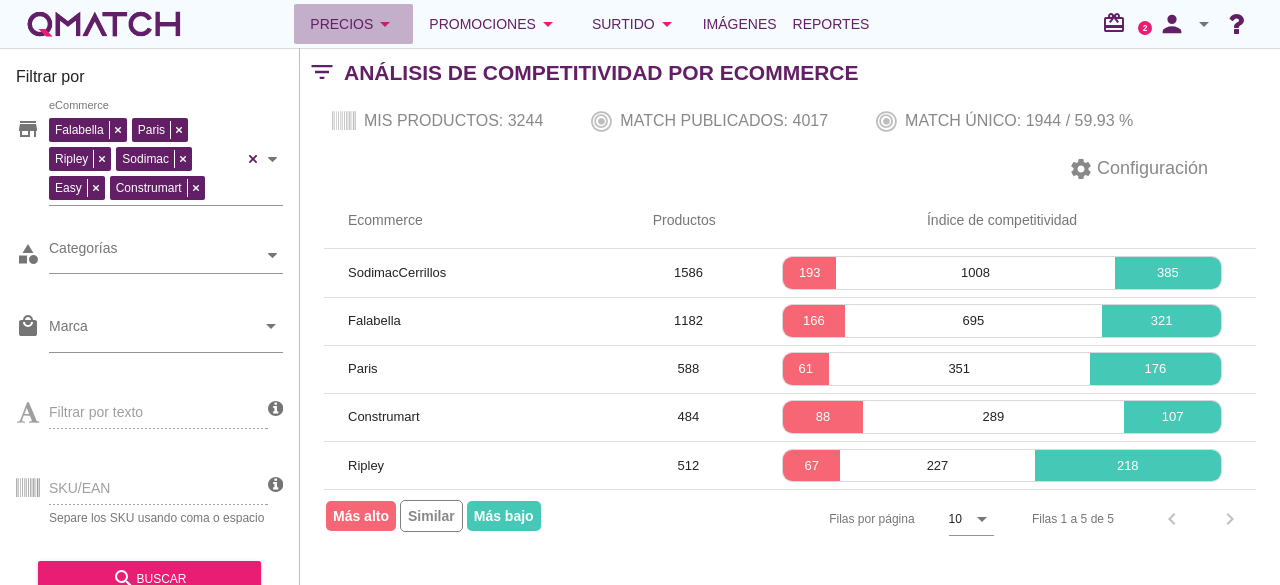 click on "arrow_drop_down" at bounding box center (385, 24) 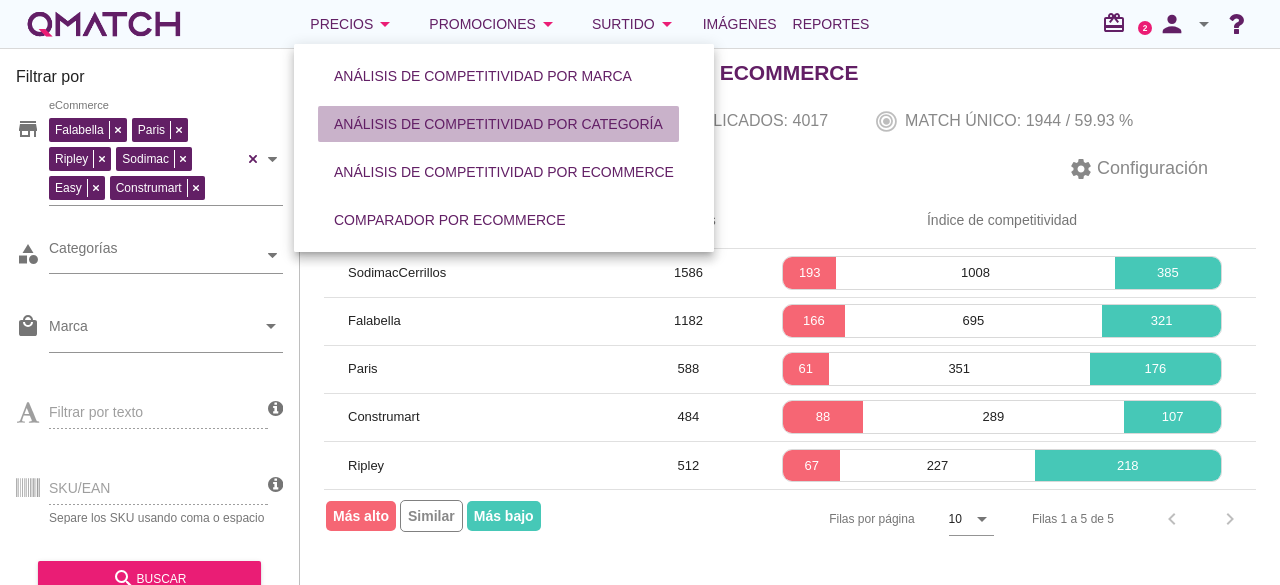click on "Análisis de competitividad por categoría" at bounding box center [498, 124] 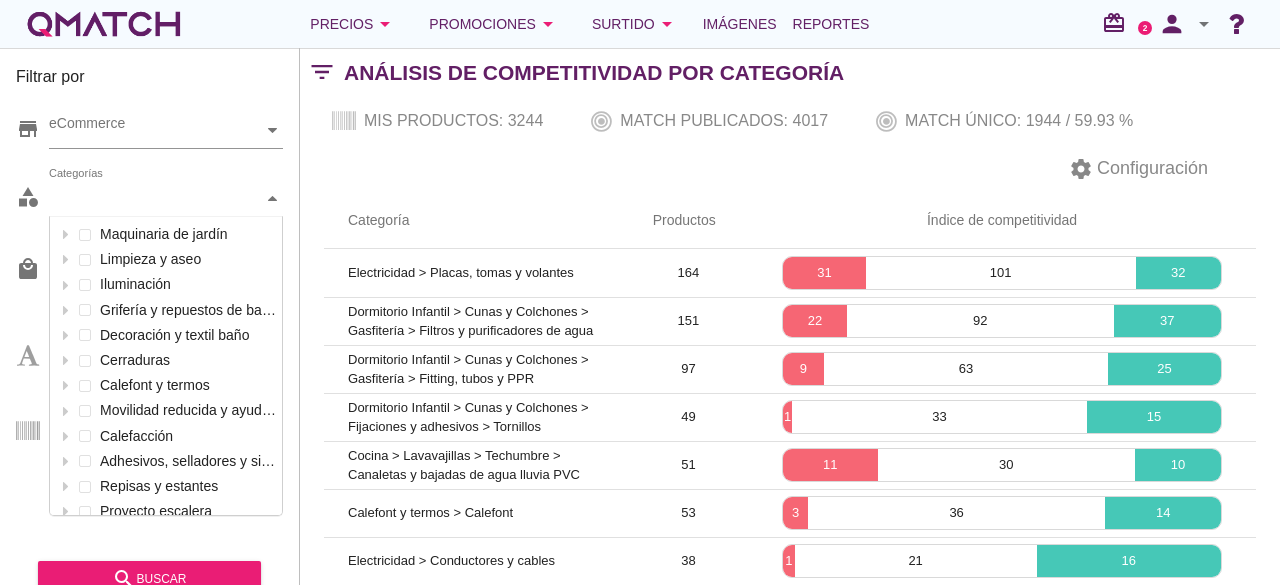 scroll, scrollTop: 301, scrollLeft: 234, axis: both 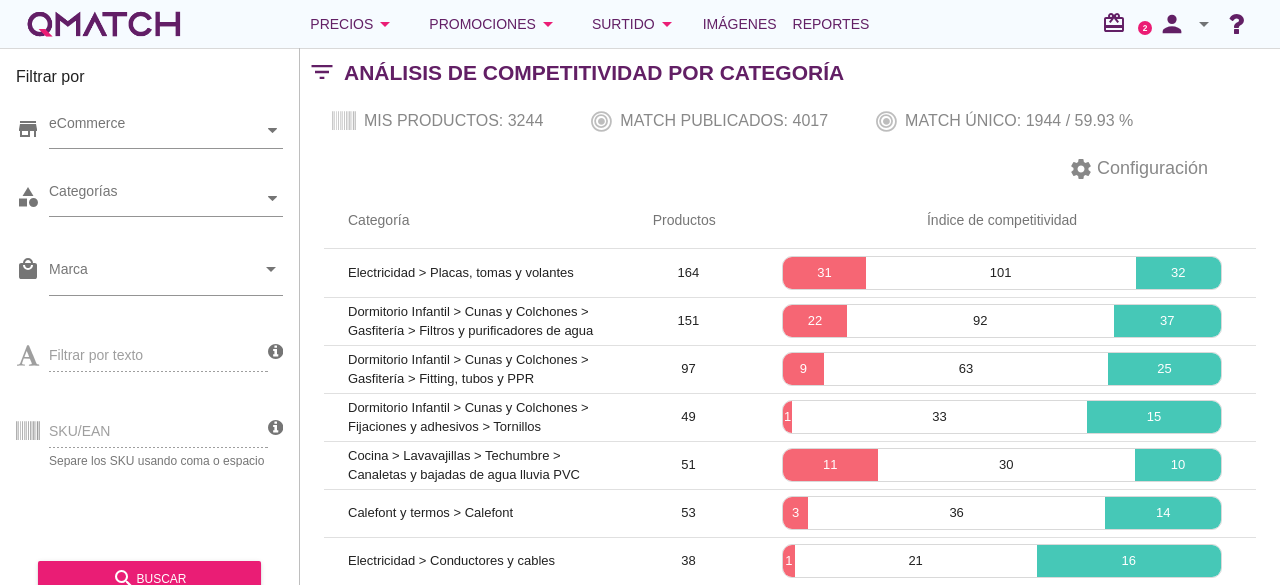 click on "Categoría" at bounding box center (476, 221) 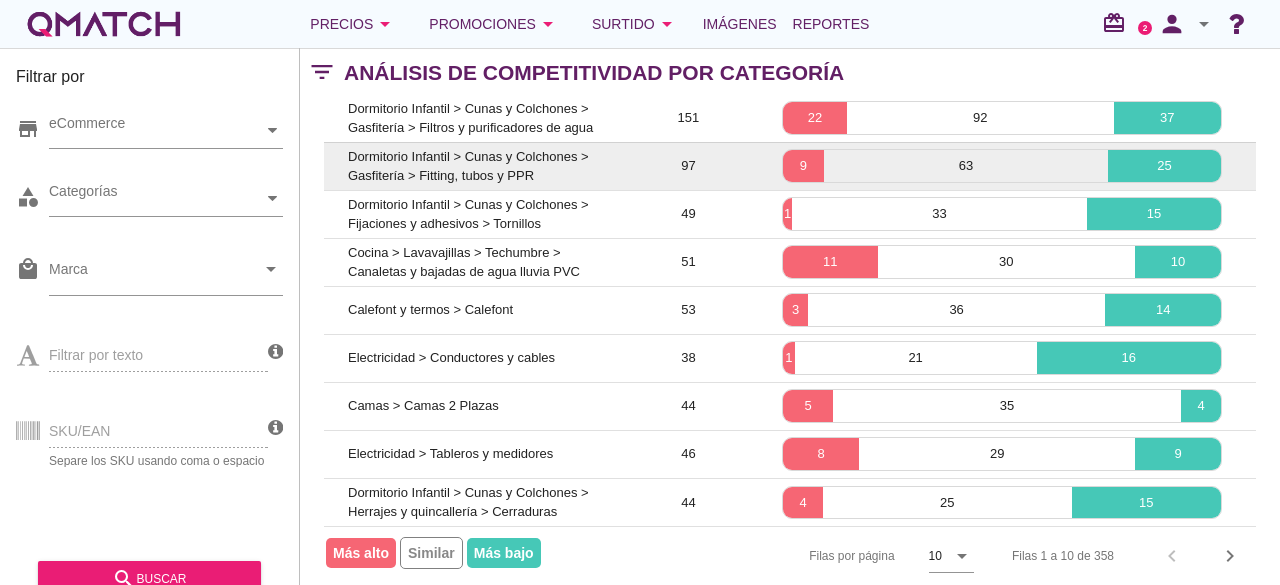 scroll, scrollTop: 0, scrollLeft: 0, axis: both 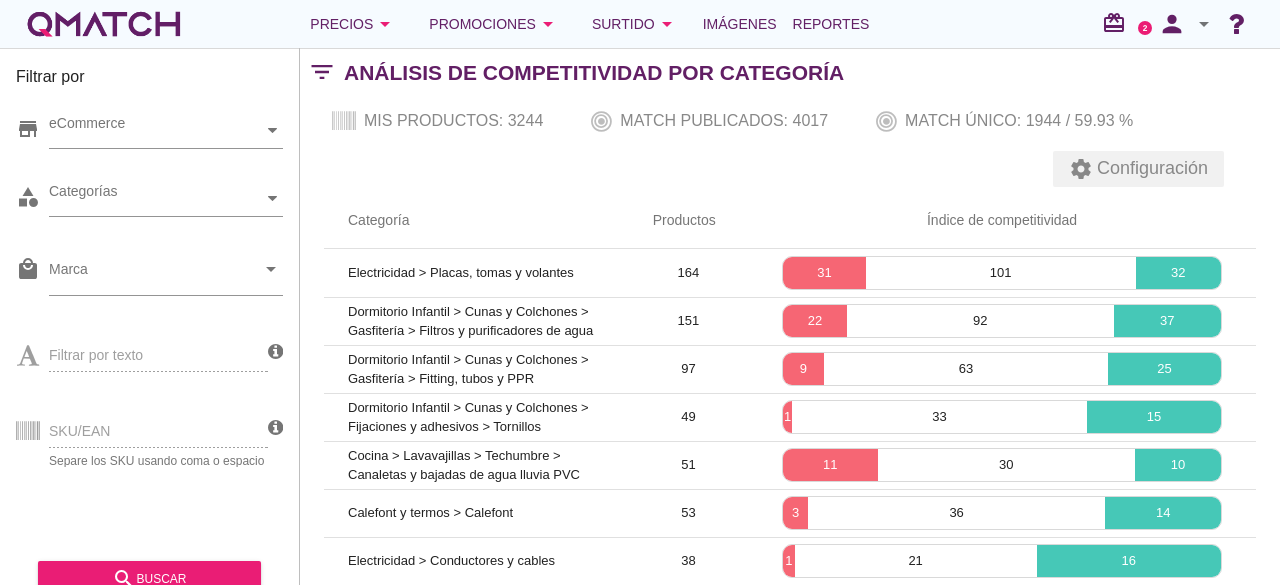 click on "settings Configuración" at bounding box center (1138, 169) 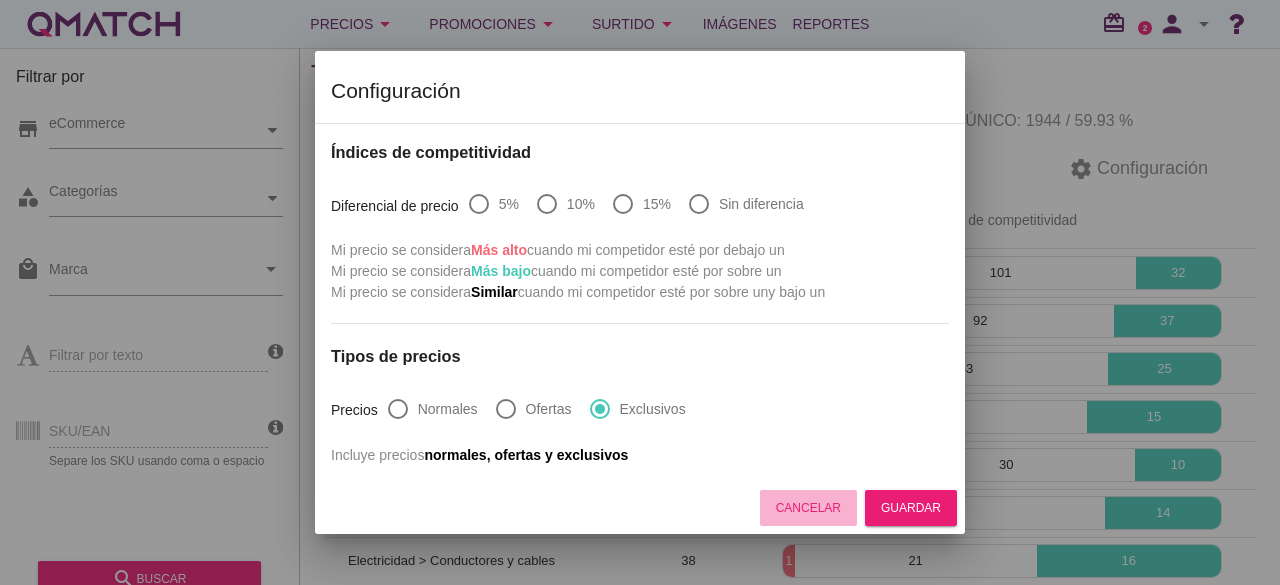 click on "Cancelar" at bounding box center [808, 508] 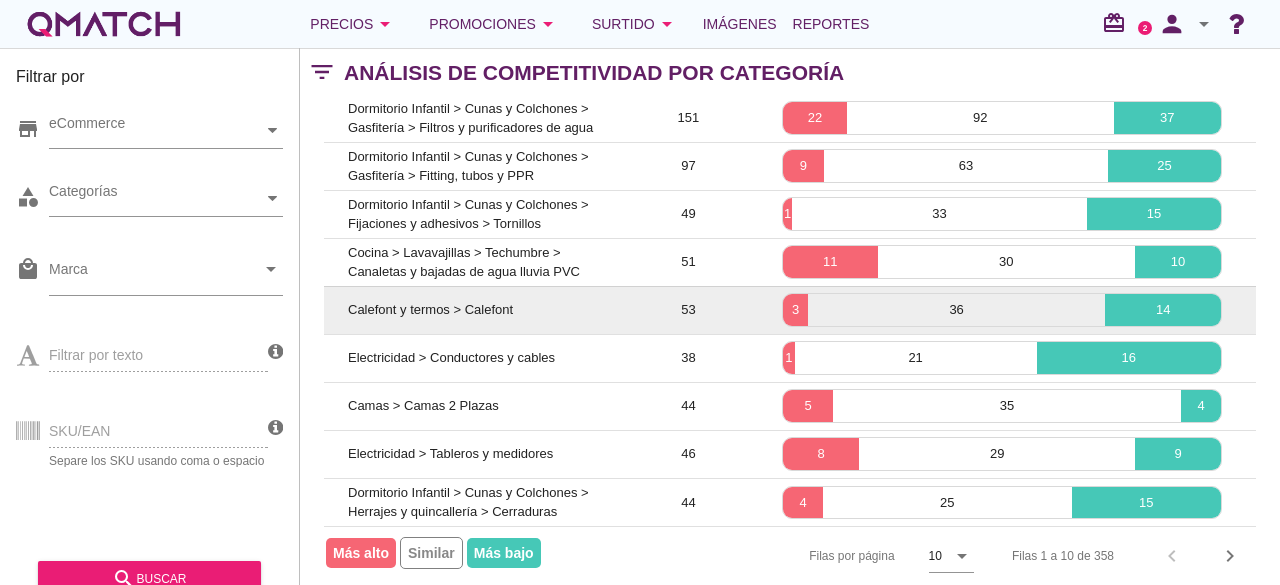 scroll, scrollTop: 0, scrollLeft: 0, axis: both 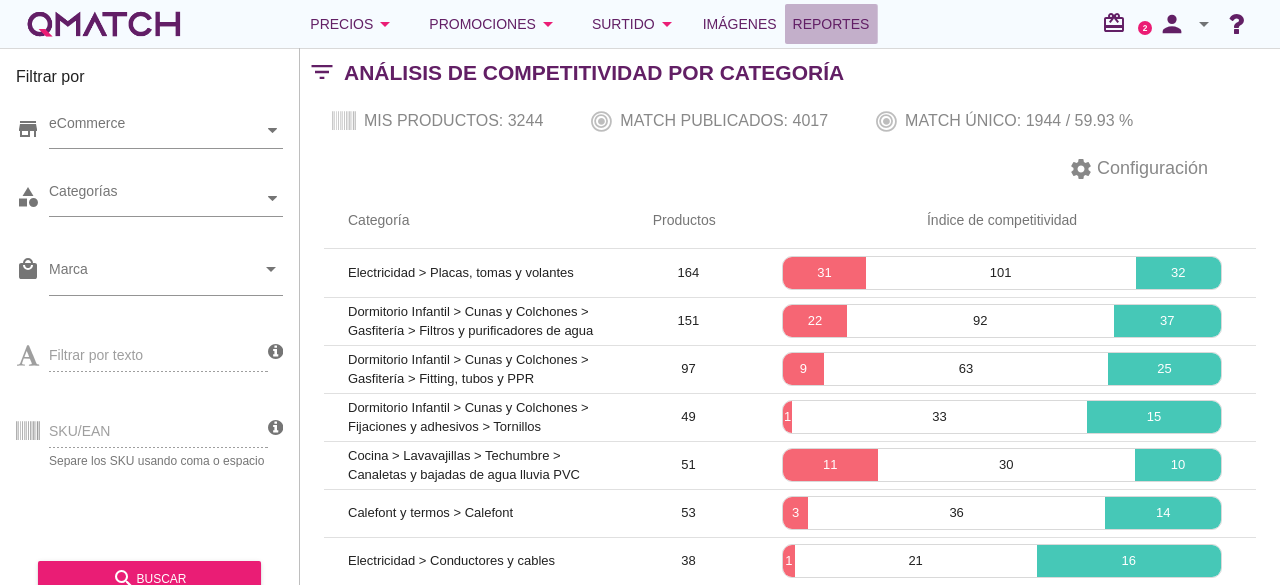 click on "Reportes" at bounding box center [831, 24] 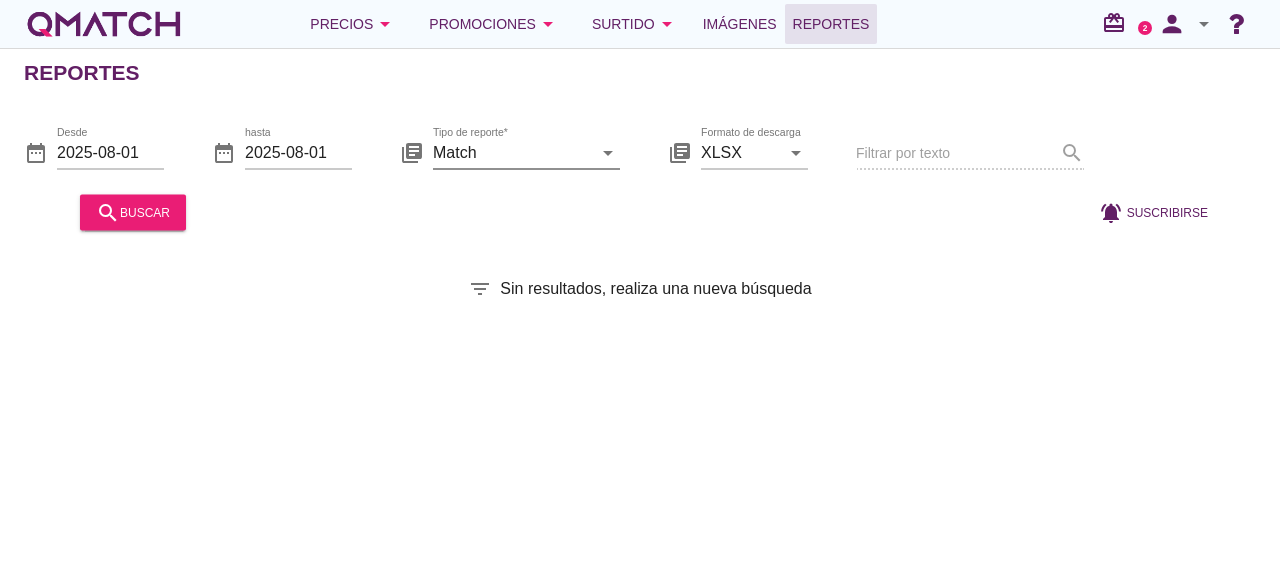 click on "Match" at bounding box center (512, 152) 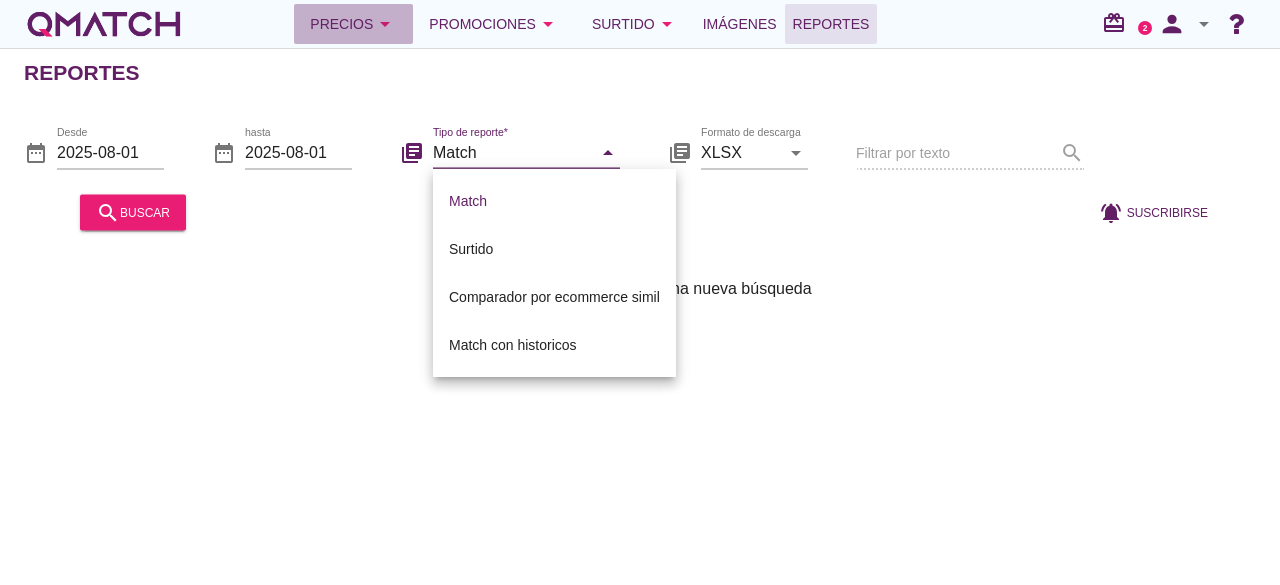 click on "arrow_drop_down" at bounding box center [385, 24] 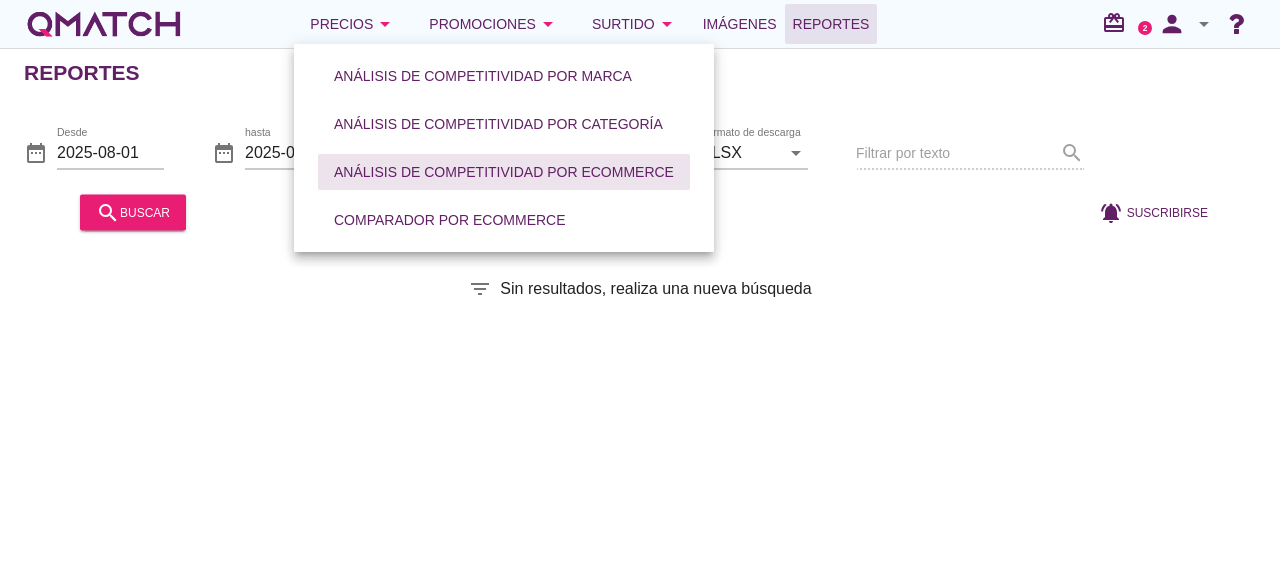 click on "Análisis de competitividad por eCommerce" at bounding box center [504, 172] 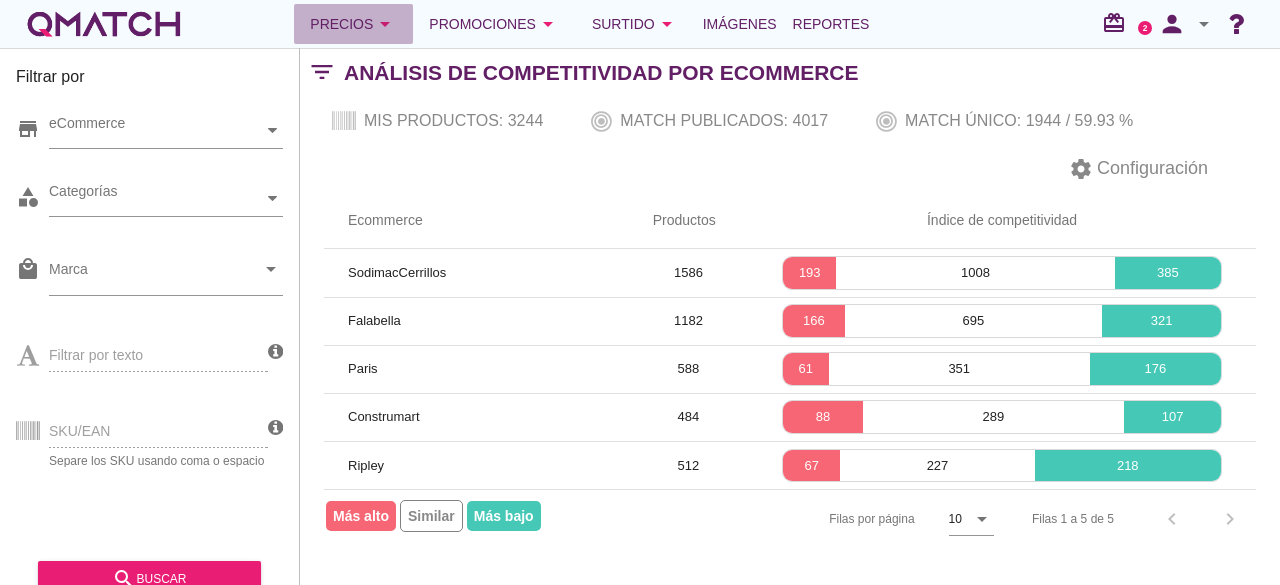 click on "Precios
arrow_drop_down" at bounding box center [353, 24] 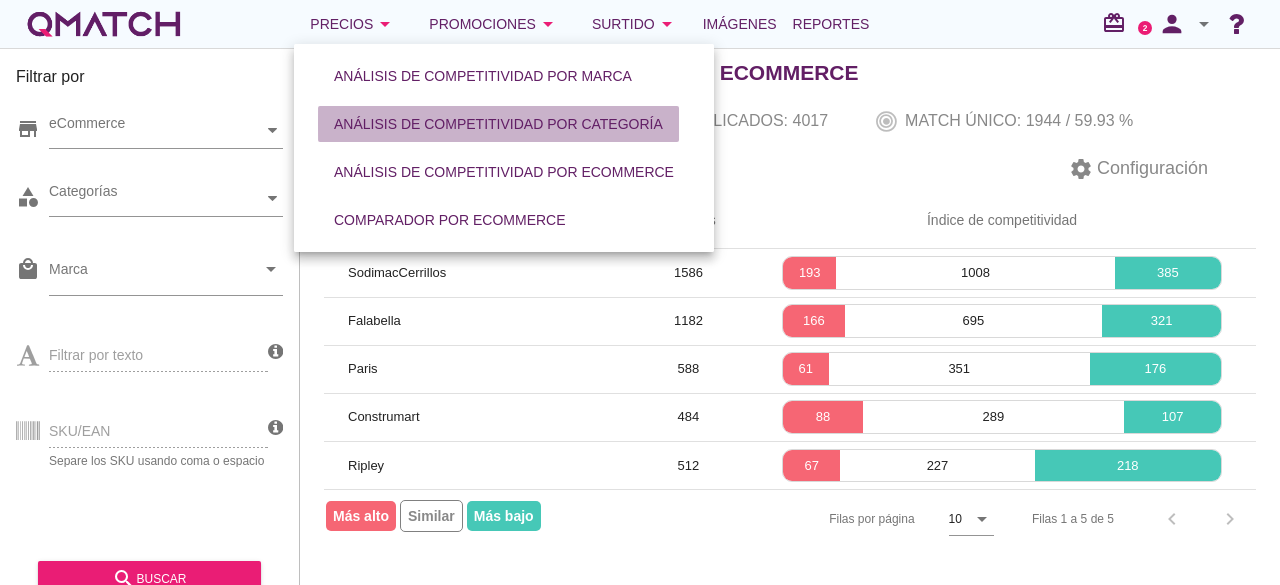 click on "Análisis de competitividad por categoría" at bounding box center [498, 124] 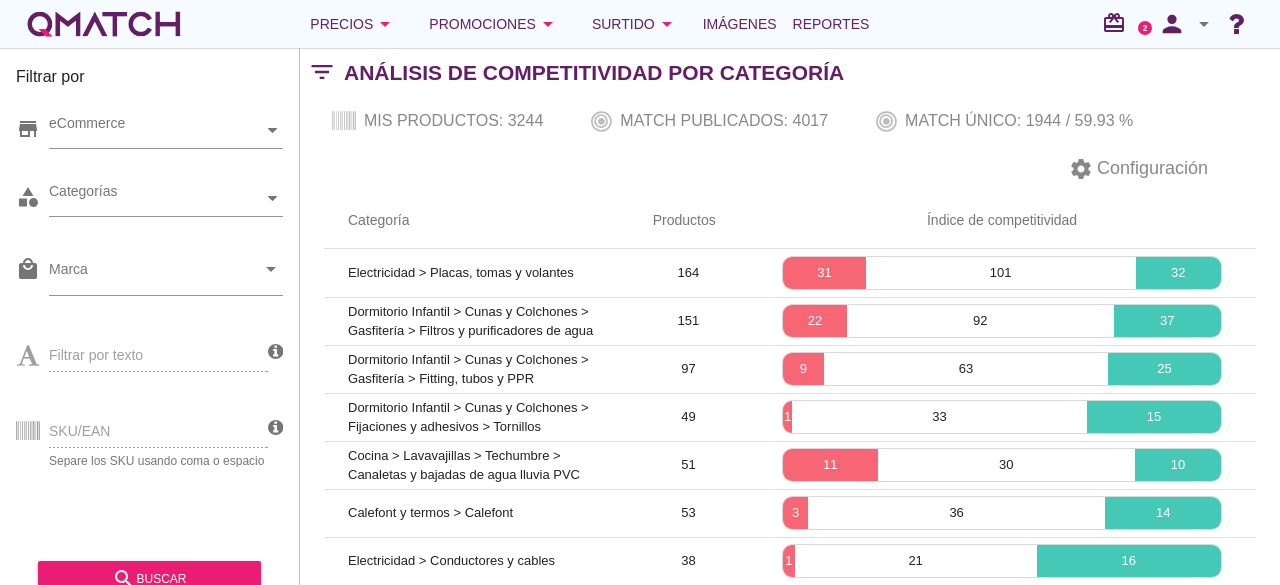 click on "arrow_drop_down" at bounding box center [1204, 24] 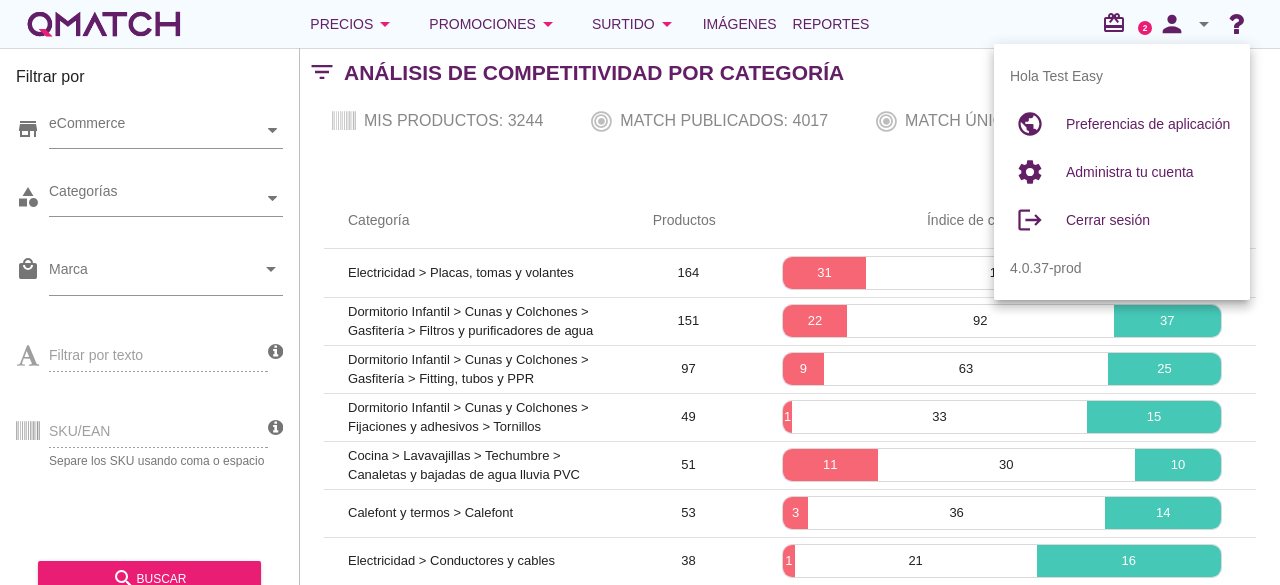 click on "arrow_drop_down" at bounding box center [1204, 24] 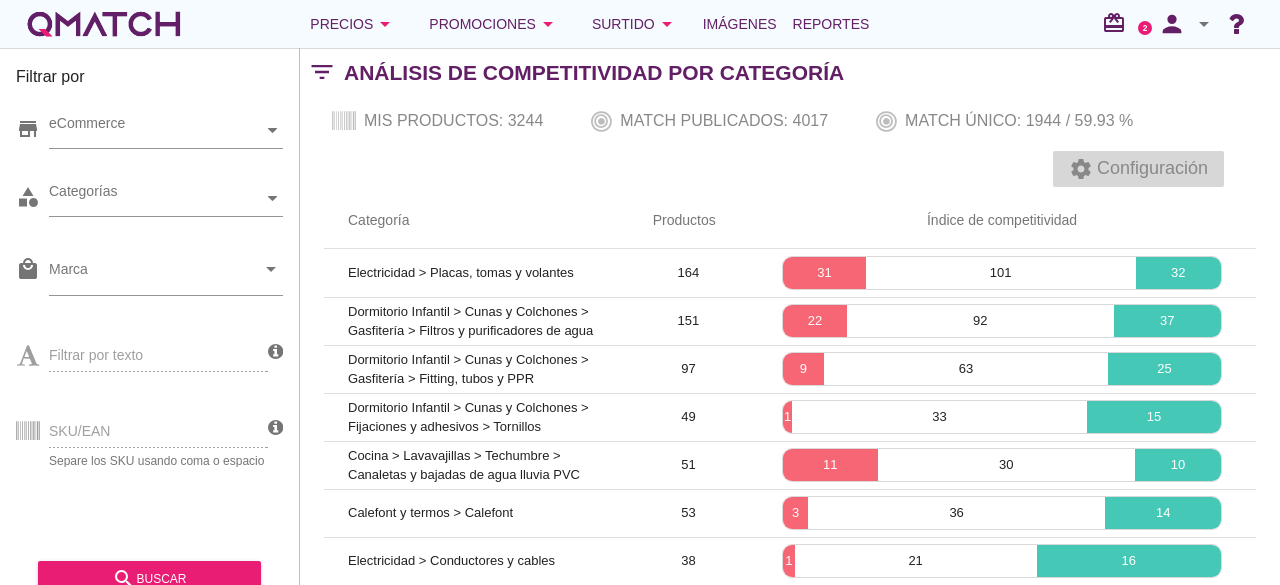click on "Configuración" at bounding box center [1150, 168] 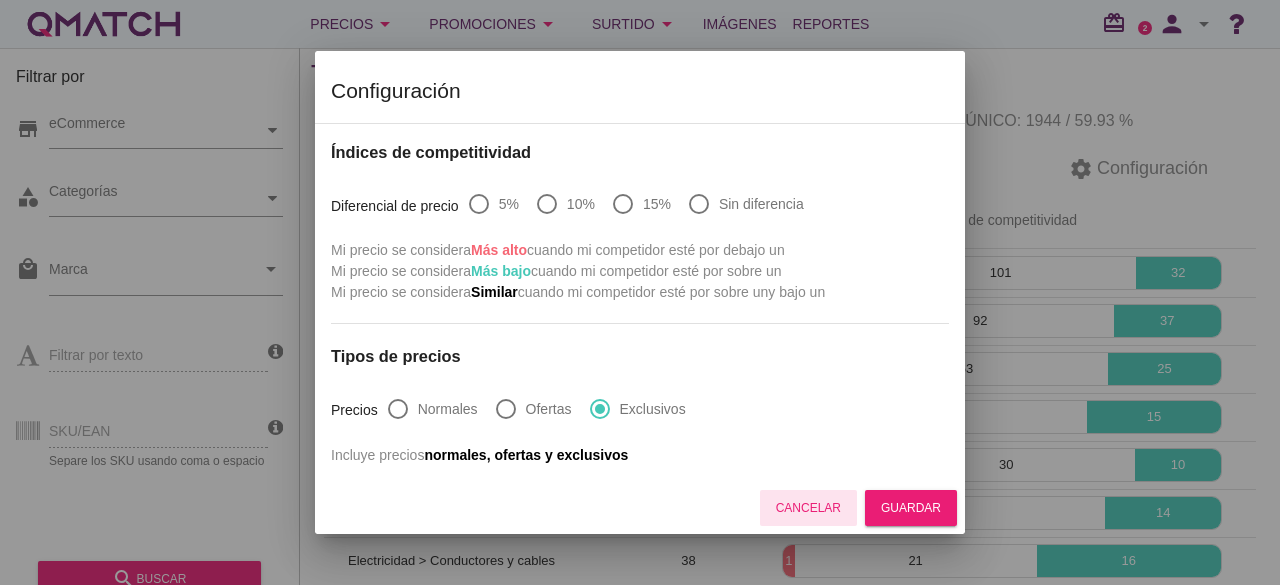 click on "Cancelar" at bounding box center (808, 508) 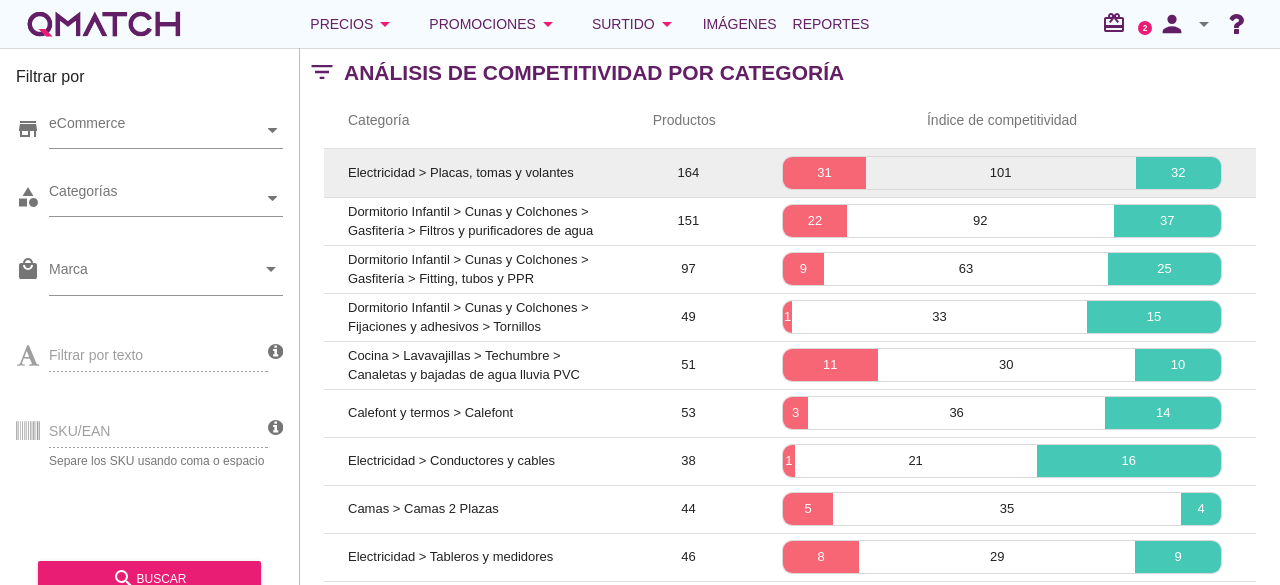 scroll, scrollTop: 86, scrollLeft: 0, axis: vertical 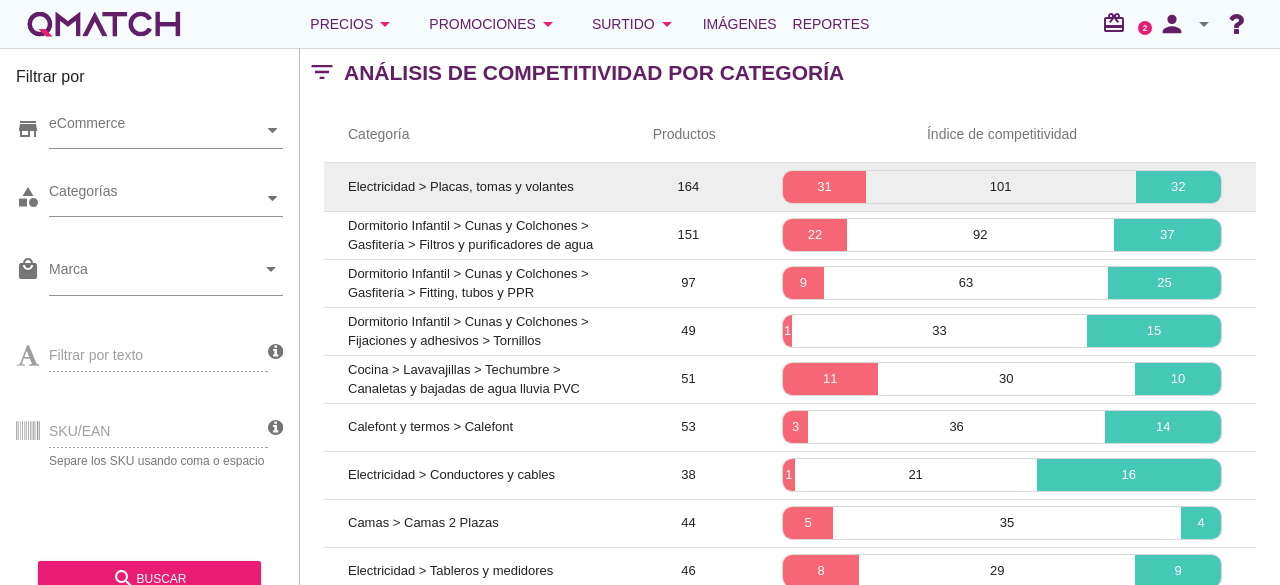 click on "Electricidad > Placas, tomas y volantes" at bounding box center [461, 186] 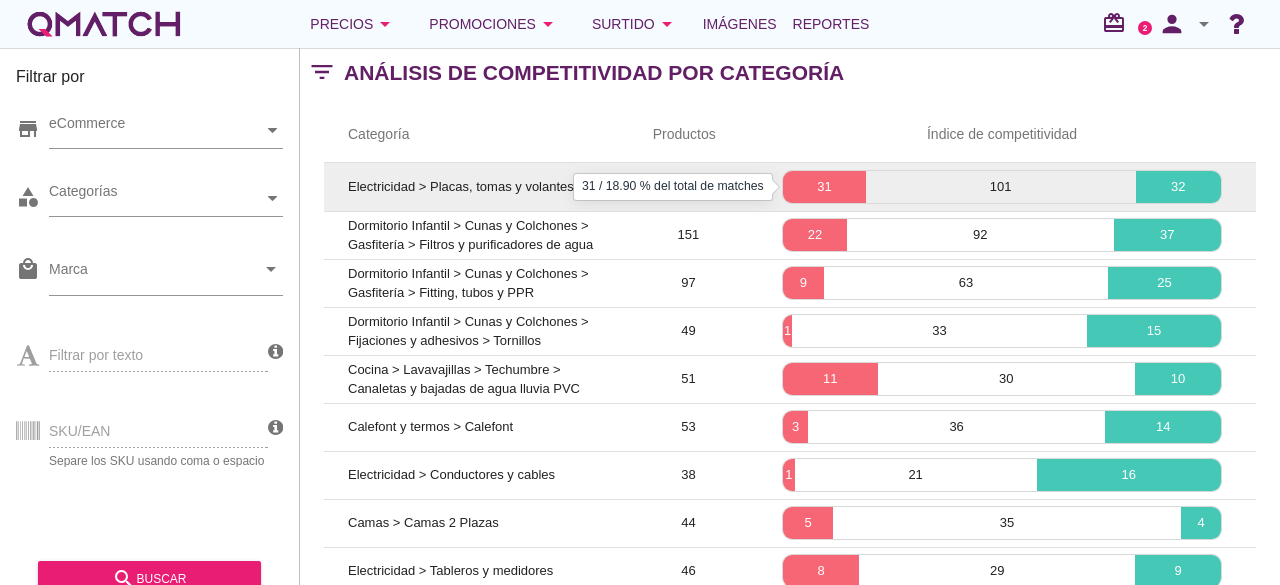 click on "31" at bounding box center (824, 187) 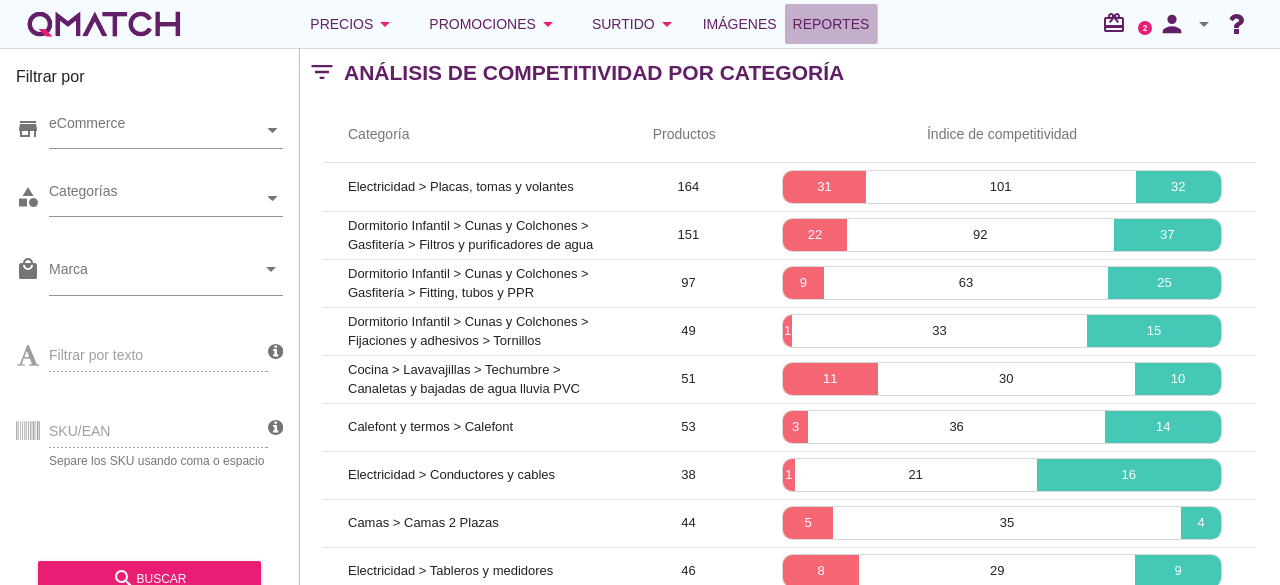 click on "Reportes" at bounding box center (831, 24) 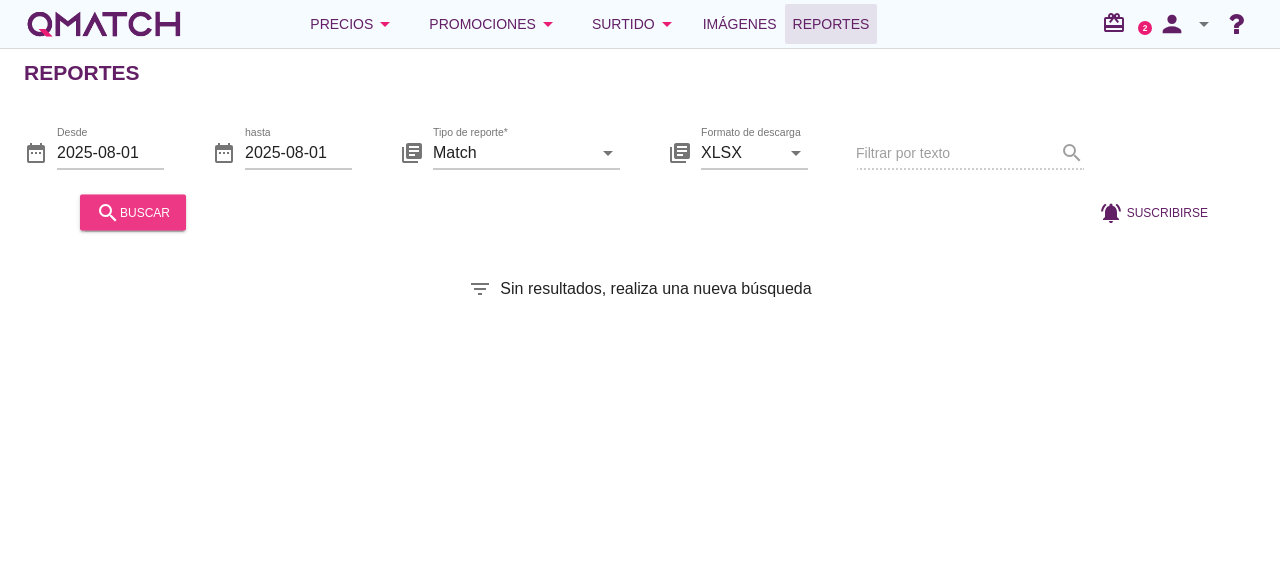 click on "search
buscar" at bounding box center [133, 212] 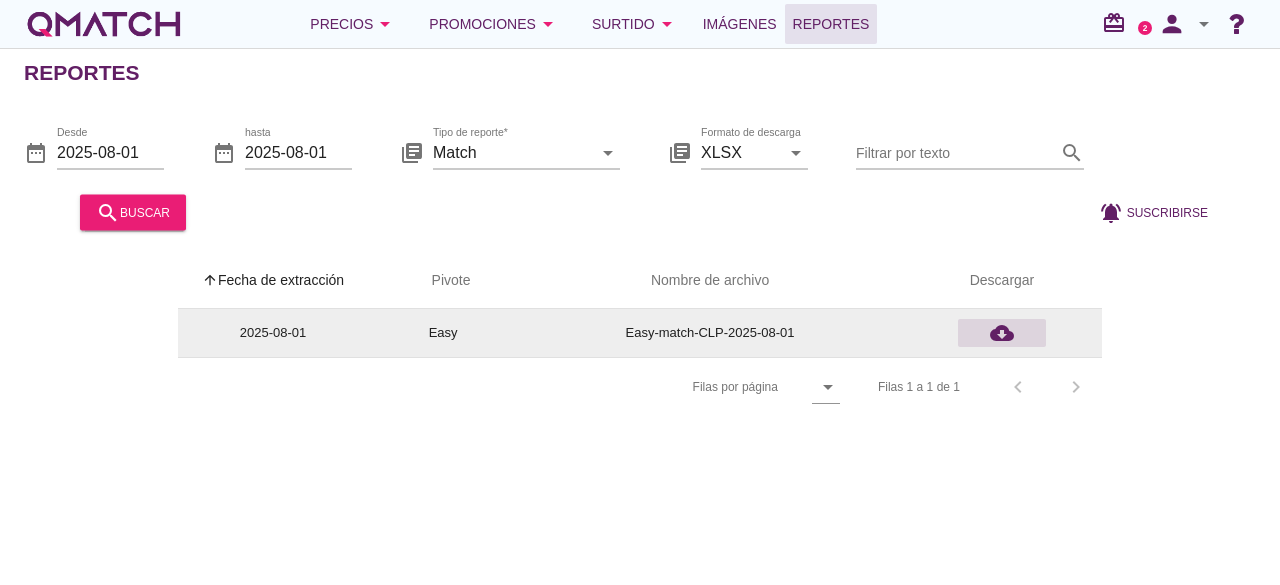 click on "cloud_download" at bounding box center (1002, 333) 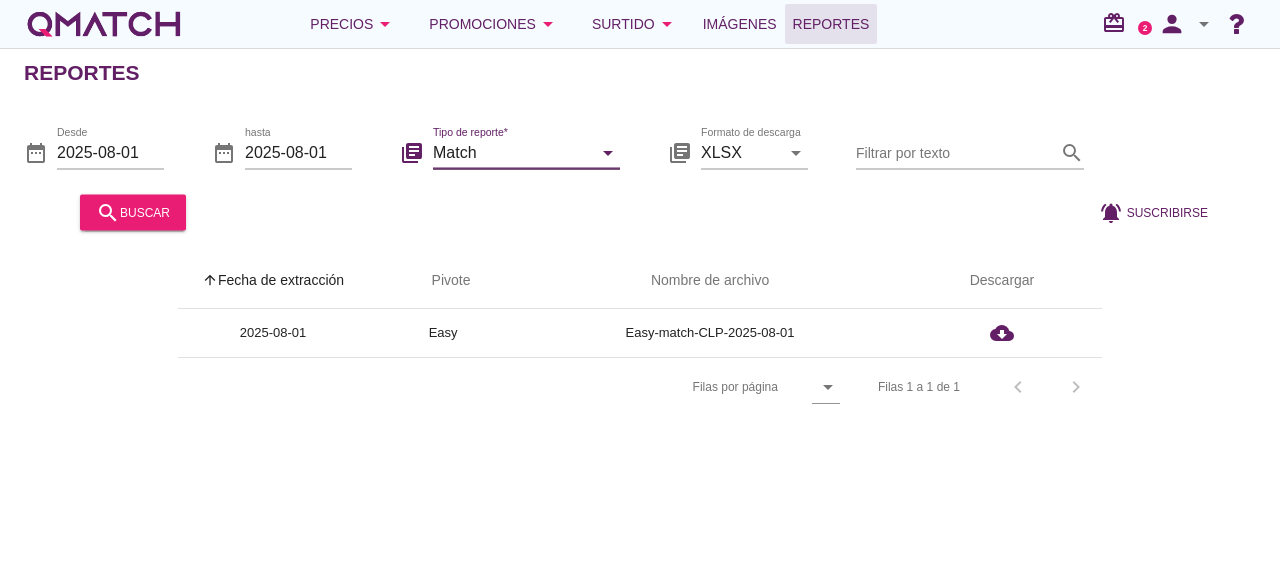 click on "Match" at bounding box center [512, 152] 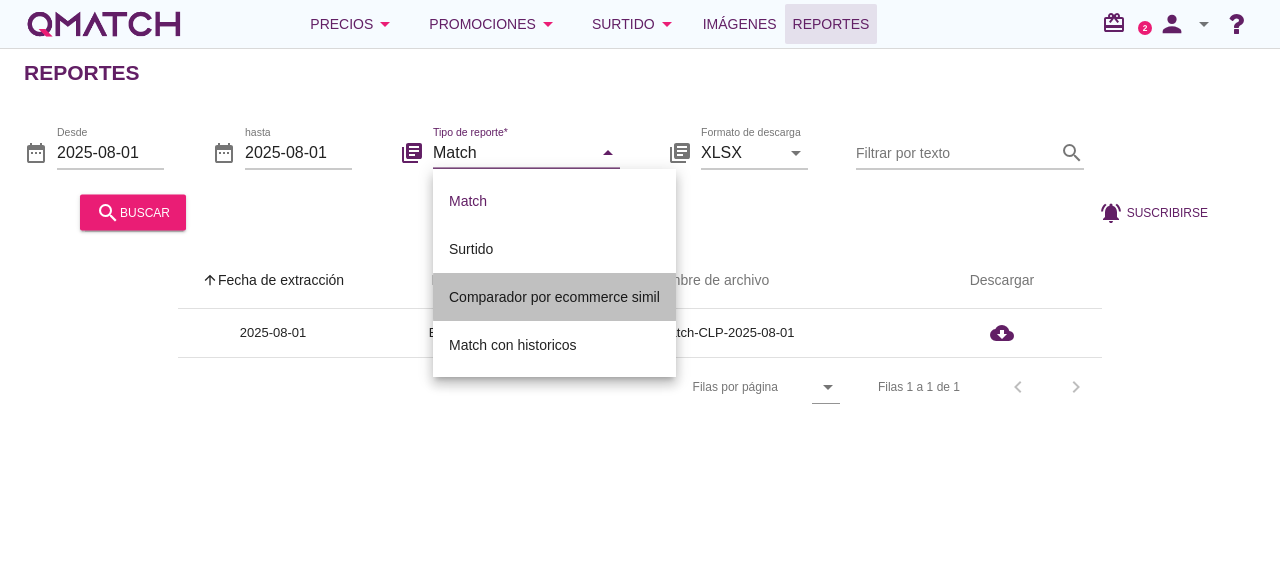 click on "Comparador por ecommerce simil" at bounding box center (554, 297) 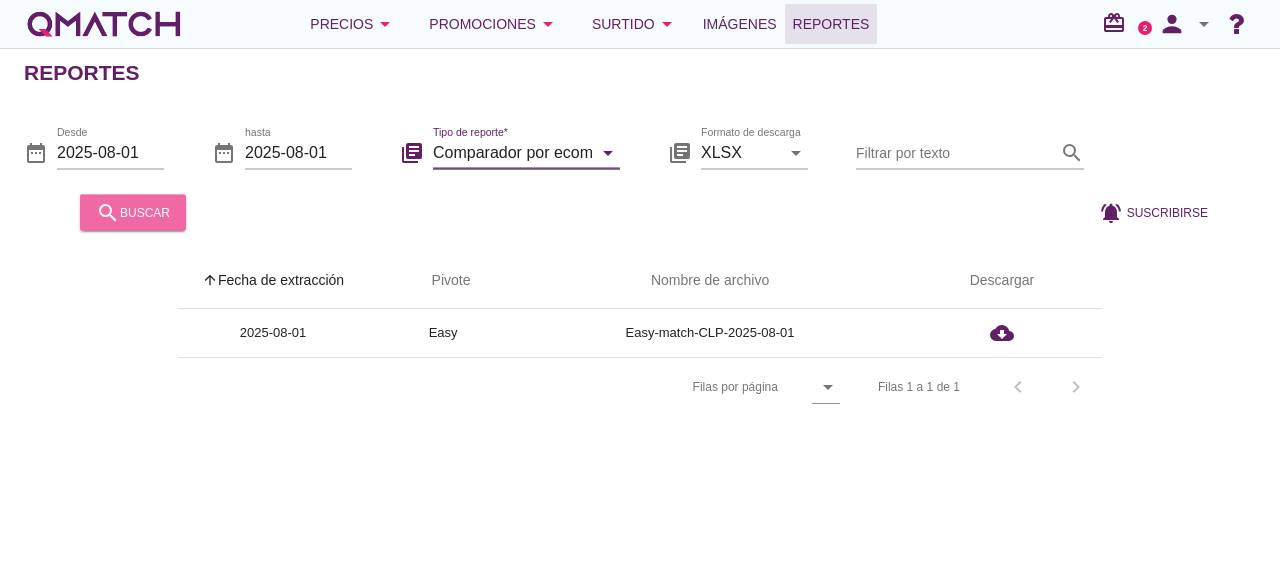 click on "search
buscar" at bounding box center (133, 212) 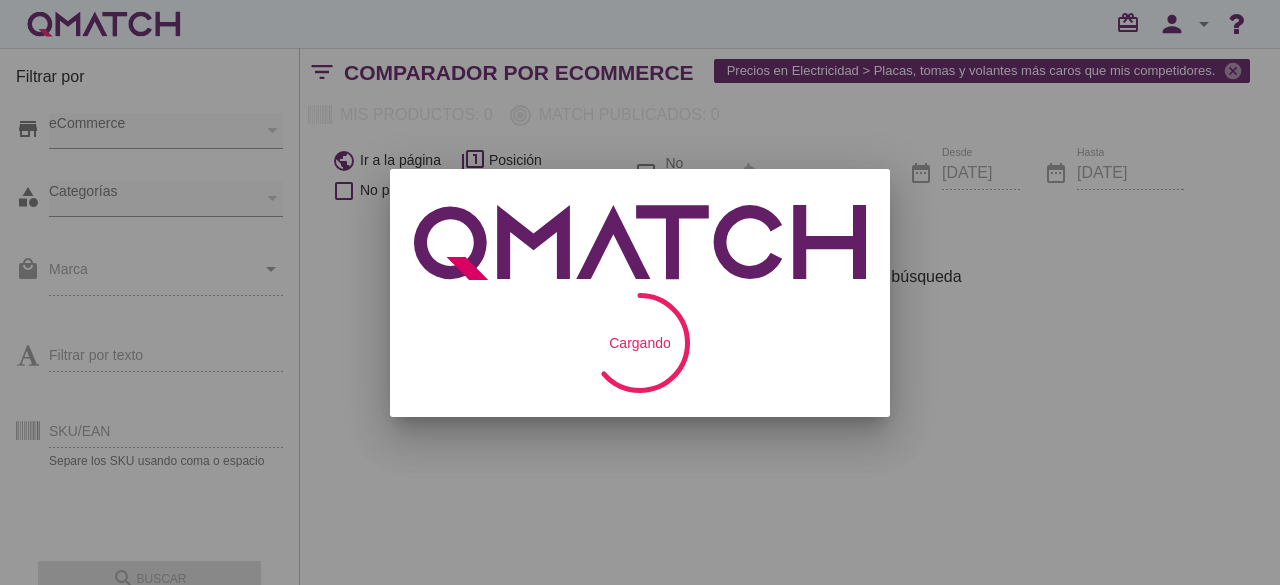 scroll, scrollTop: 0, scrollLeft: 0, axis: both 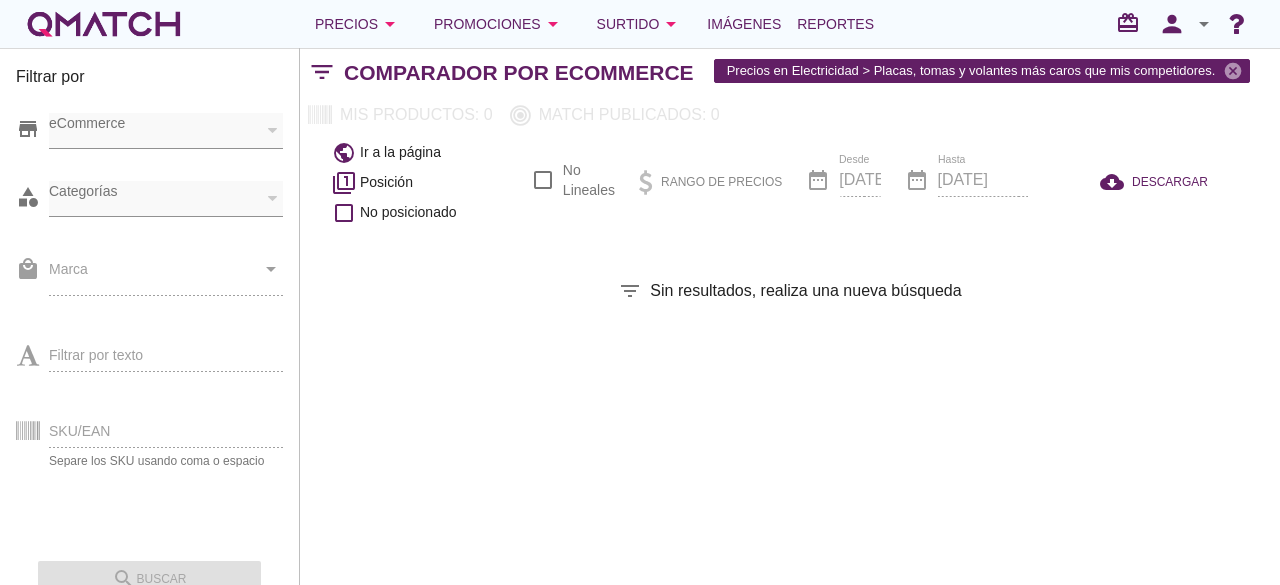 checkbox on "false" 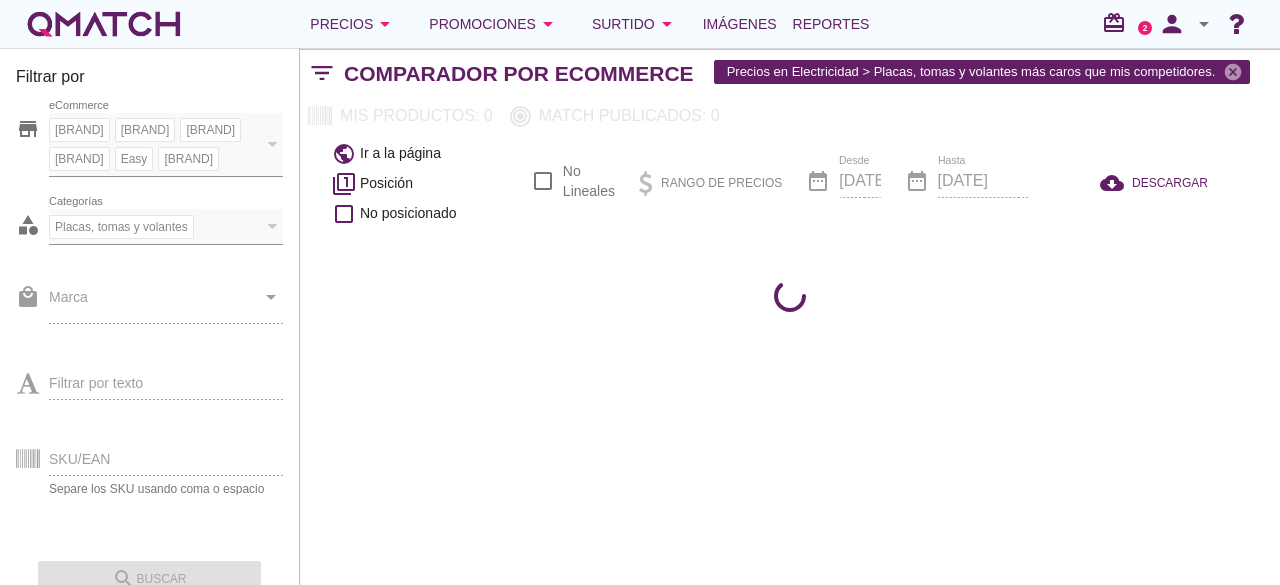 click on "Filtrar por store Falabella Paris Ripley Sodimac Easy Construmart eCommerce category Placas, tomas y volantes Categorías local_mall Marca arrow_drop_down Filtrar por texto SKU/EAN Separe los SKU usando coma o espacio
search
buscar
filter_list
Comparador por eCommerce
Precios en Electricidad > Placas, tomas y volantes más caros que mis competidores.
cancel
Mis productos: 0
Match publicados: 0
Match únicos: 0
Exclusivos: 0
Ofertas: 0
Normal: 0
Quiebres: 0
public Ir a la página filter_1 Posición check_box_outline_blank No posicionado check_box_outline_blank No Lineales Rango de precios date_range Desde 2025-08-01 date_range Hasta 2025-08-01 cloud_download DESCARGAR filter_list Sin resultados, realiza una nueva búsqueda Id de producto Imagen Nombre Sin información
Más alto
Similar
Más bajo
Histórico" at bounding box center [790, 316] 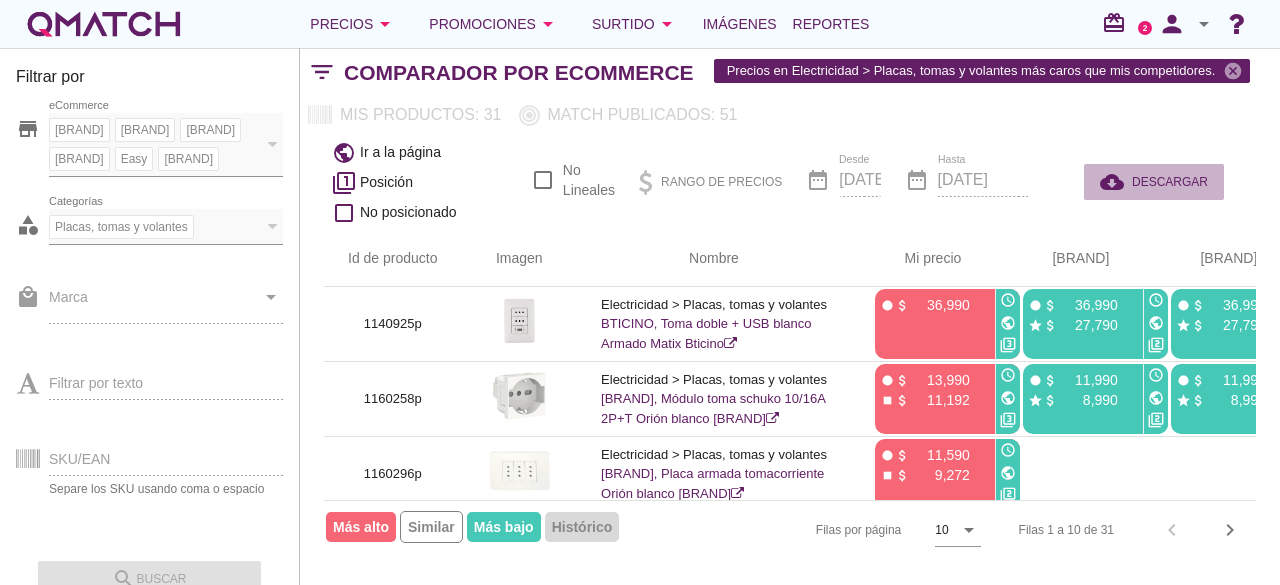 click on "DESCARGAR" at bounding box center (1170, 182) 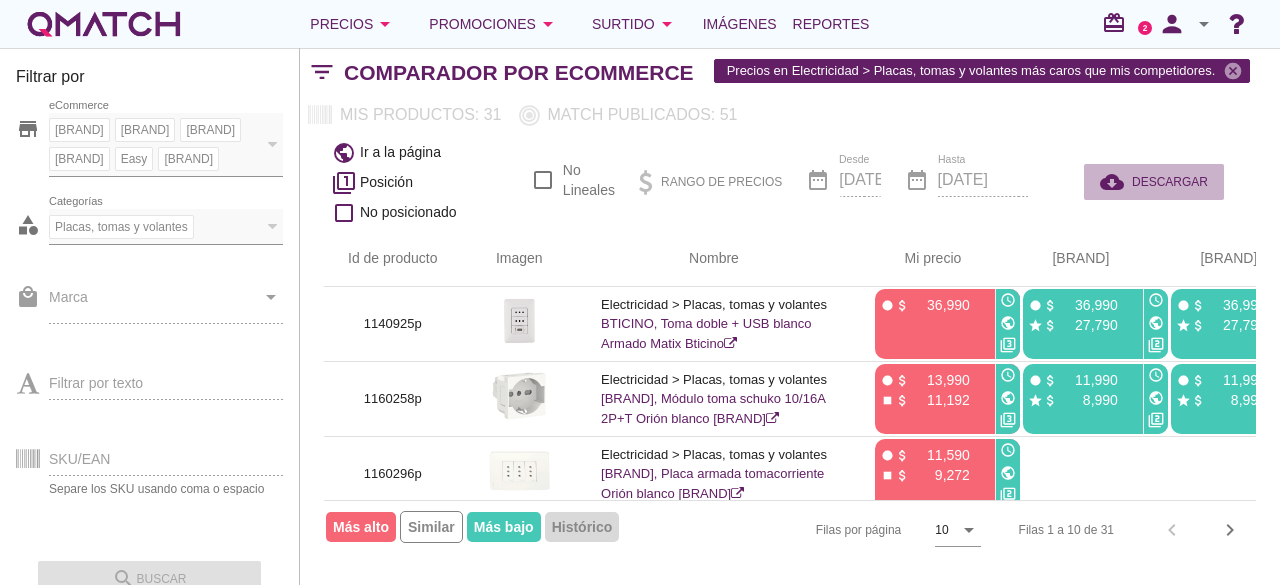 click on "cloud_download DESCARGAR" at bounding box center [1154, 182] 